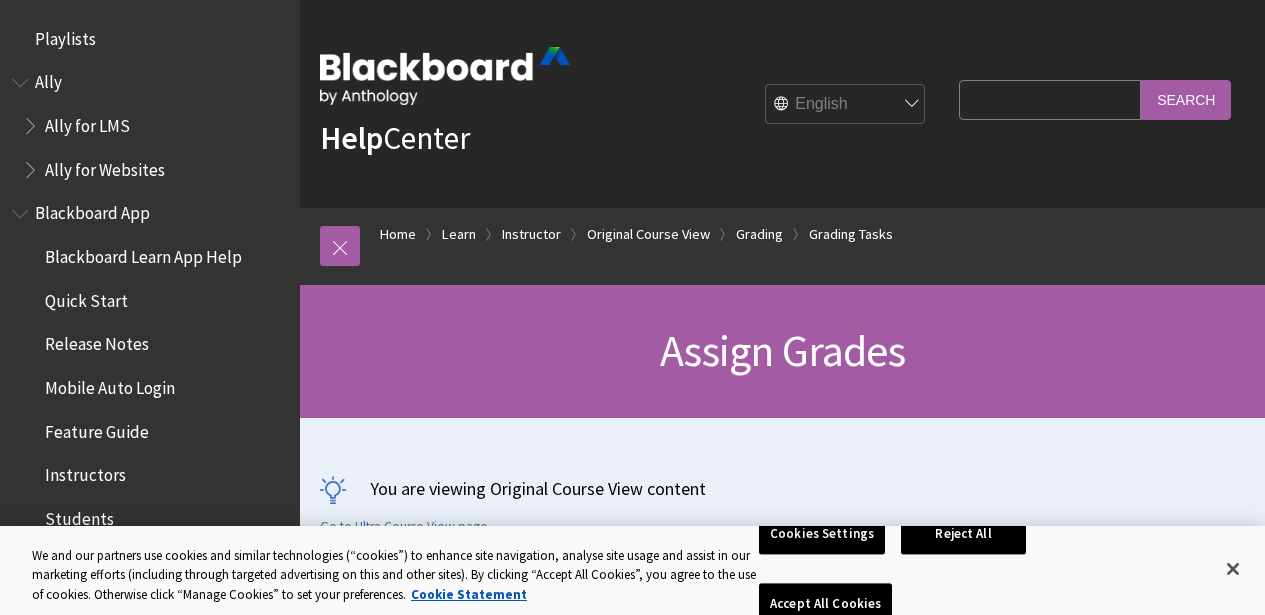 scroll, scrollTop: 1000, scrollLeft: 0, axis: vertical 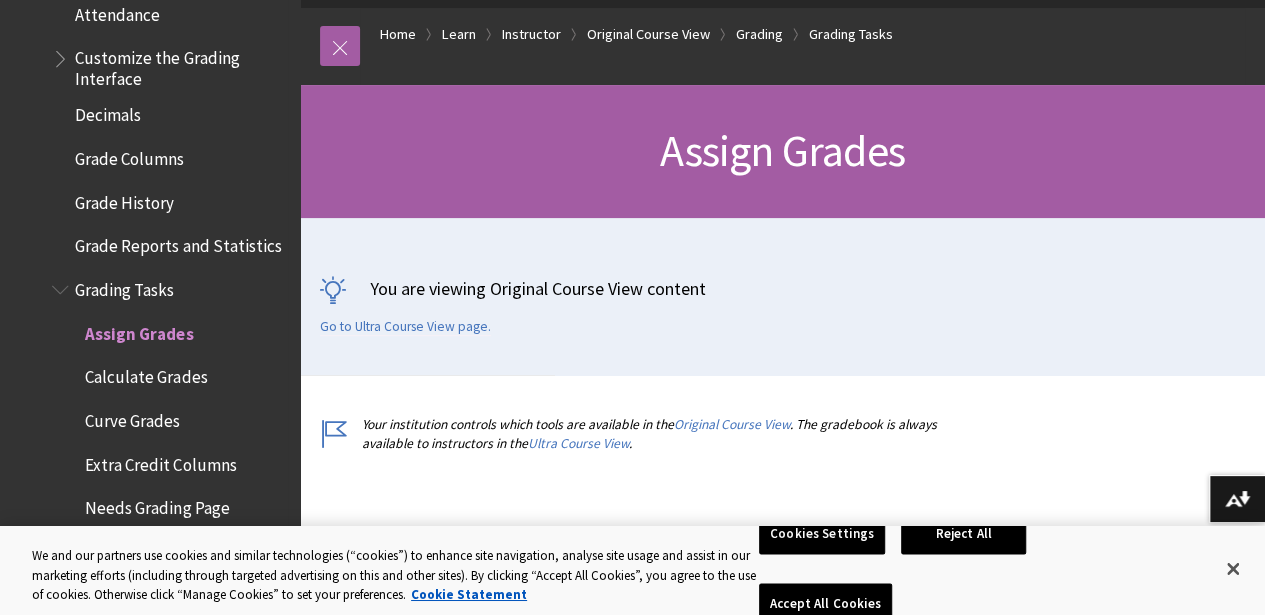click on "Grading Tasks" at bounding box center (124, 286) 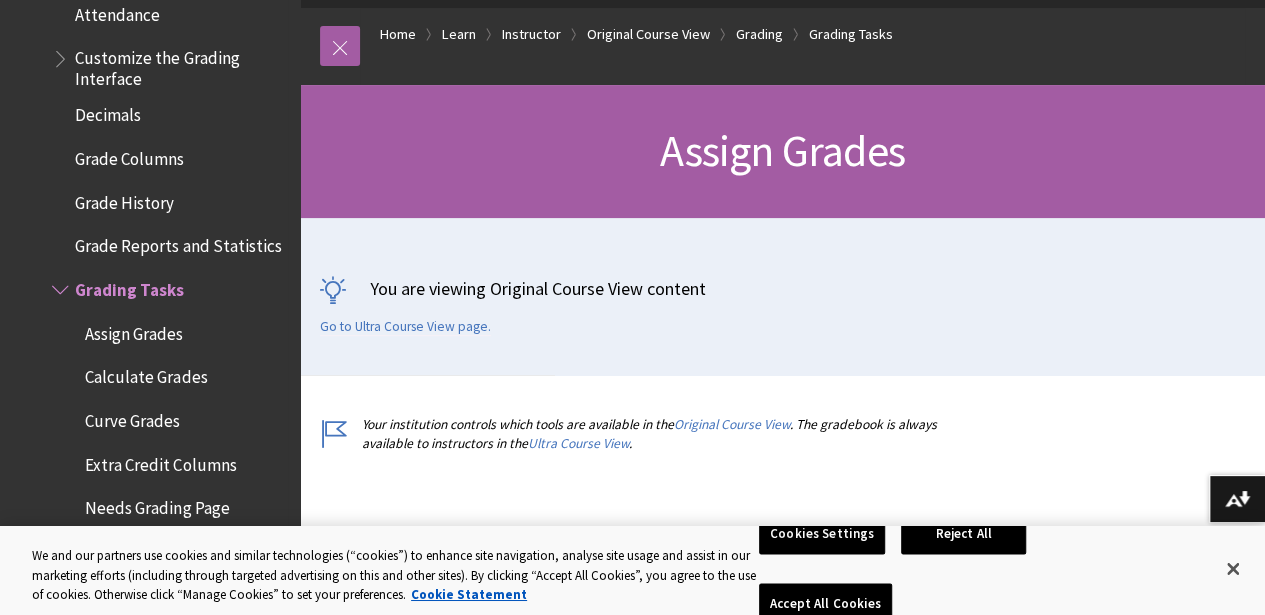 click on "Grading Tasks" at bounding box center (129, 286) 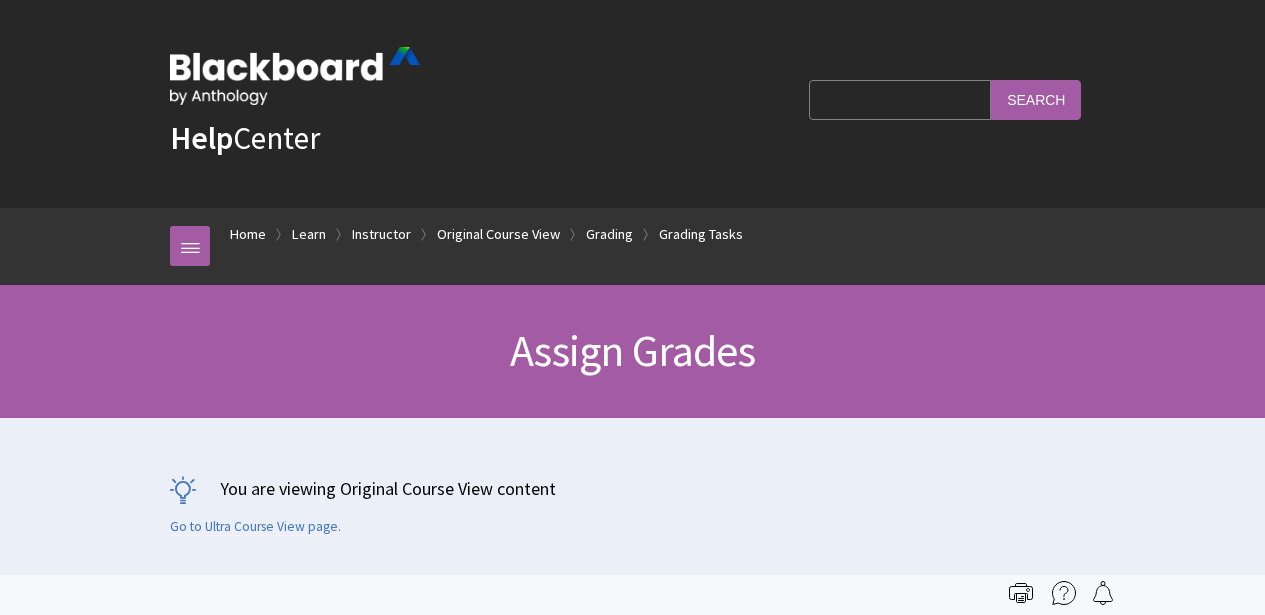 scroll, scrollTop: 500, scrollLeft: 0, axis: vertical 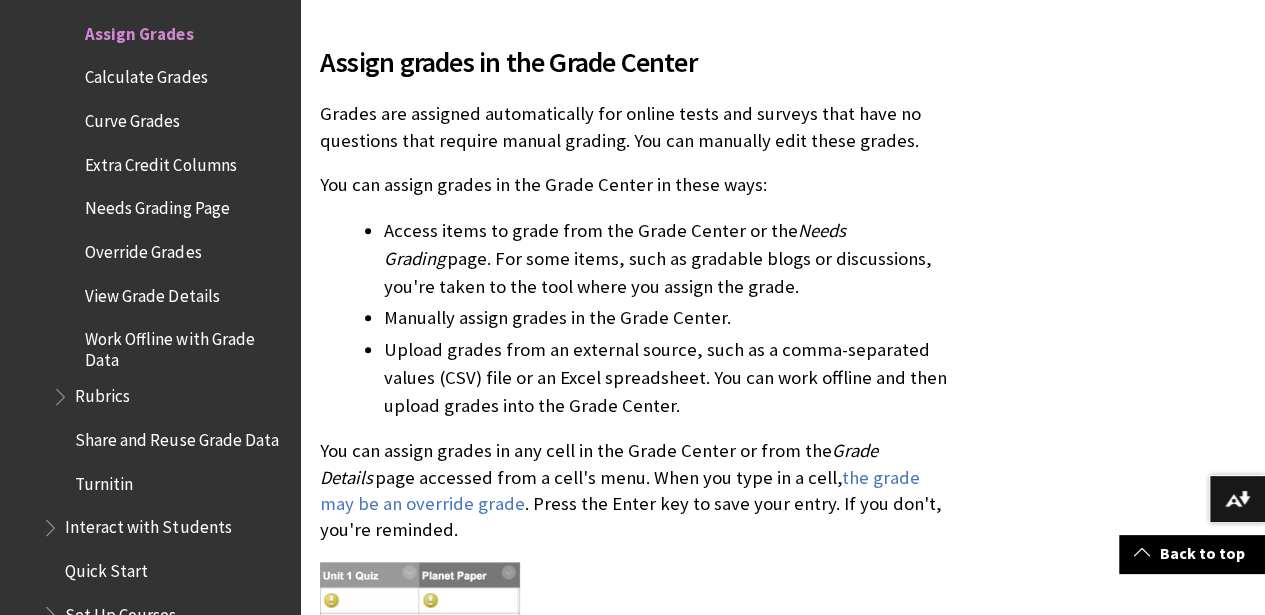 click on "Needs Grading Page" at bounding box center (146, 74) 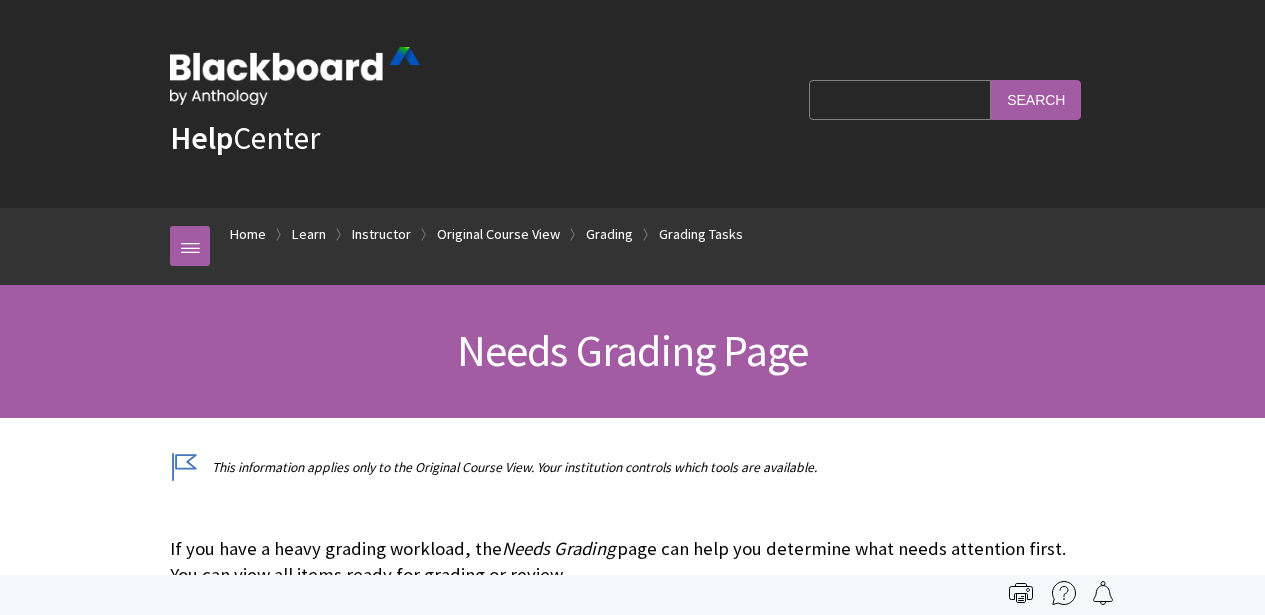 scroll, scrollTop: 600, scrollLeft: 0, axis: vertical 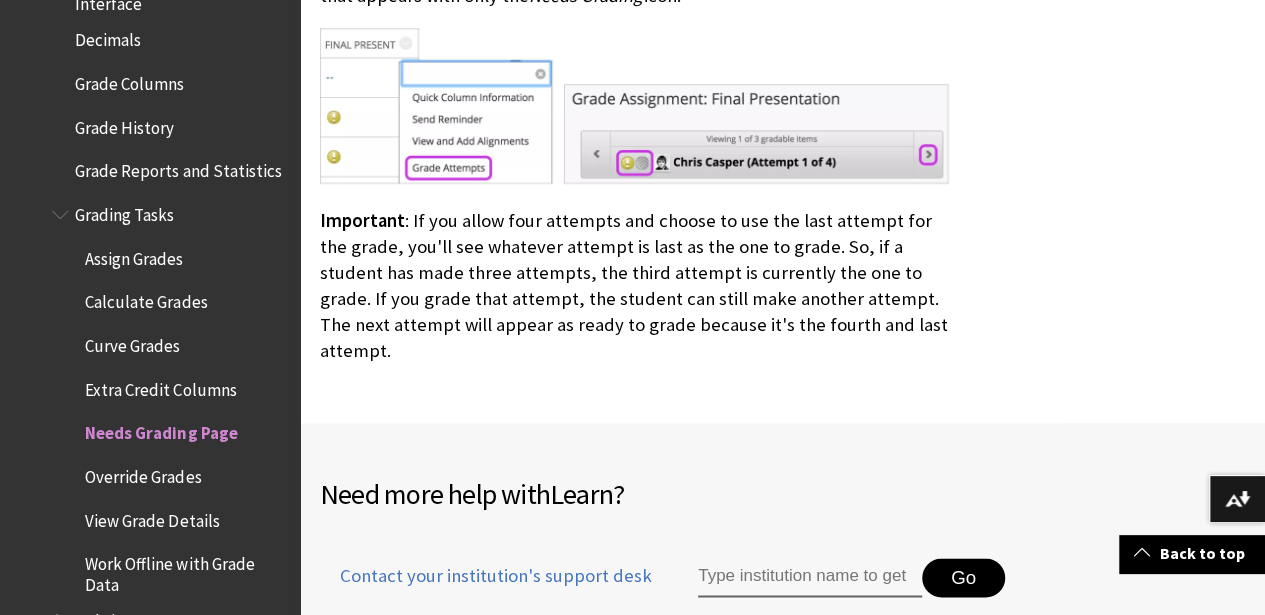 click on "Extra Credit Columns" at bounding box center [134, 255] 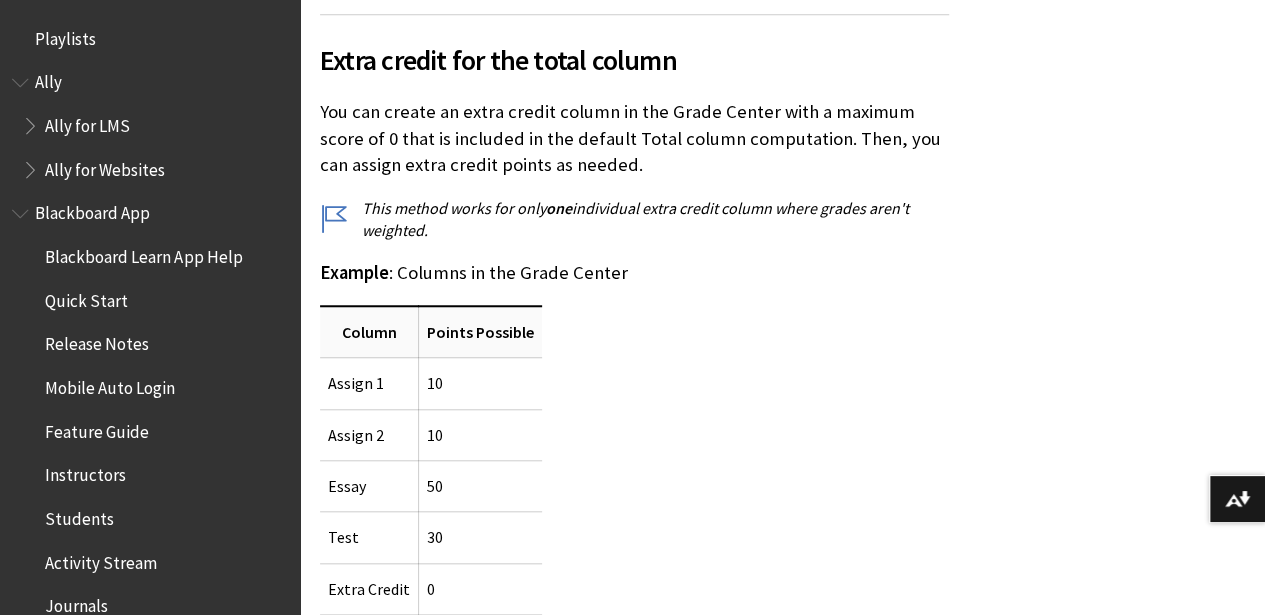 scroll, scrollTop: 700, scrollLeft: 0, axis: vertical 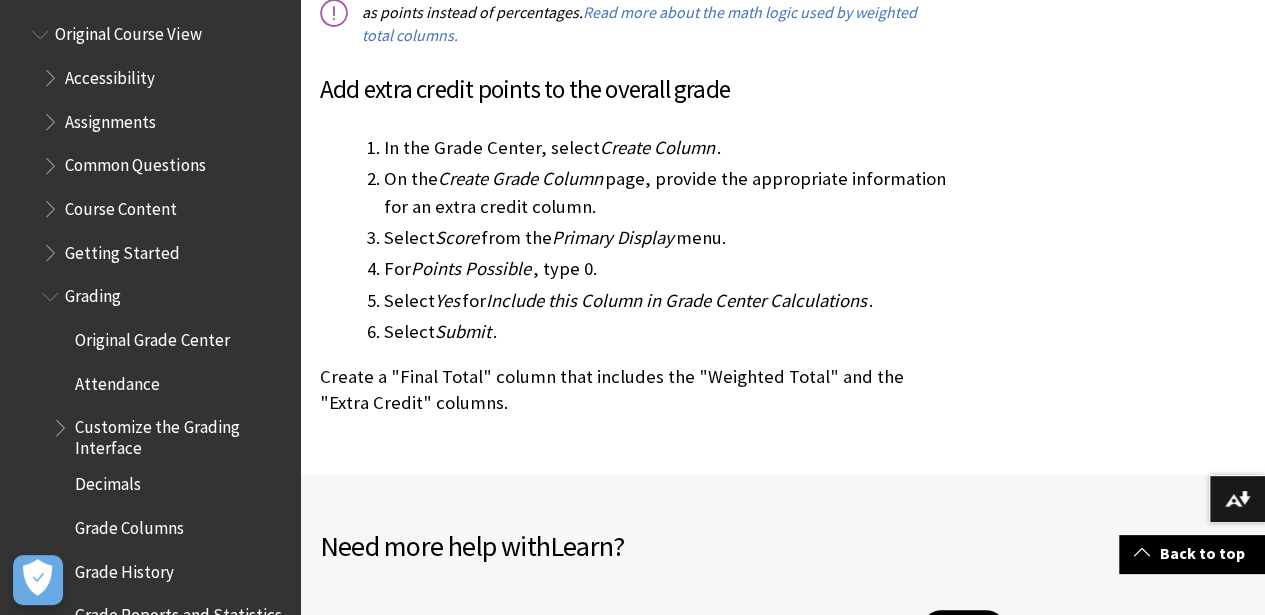 click on "Original Grade Center" at bounding box center (152, 336) 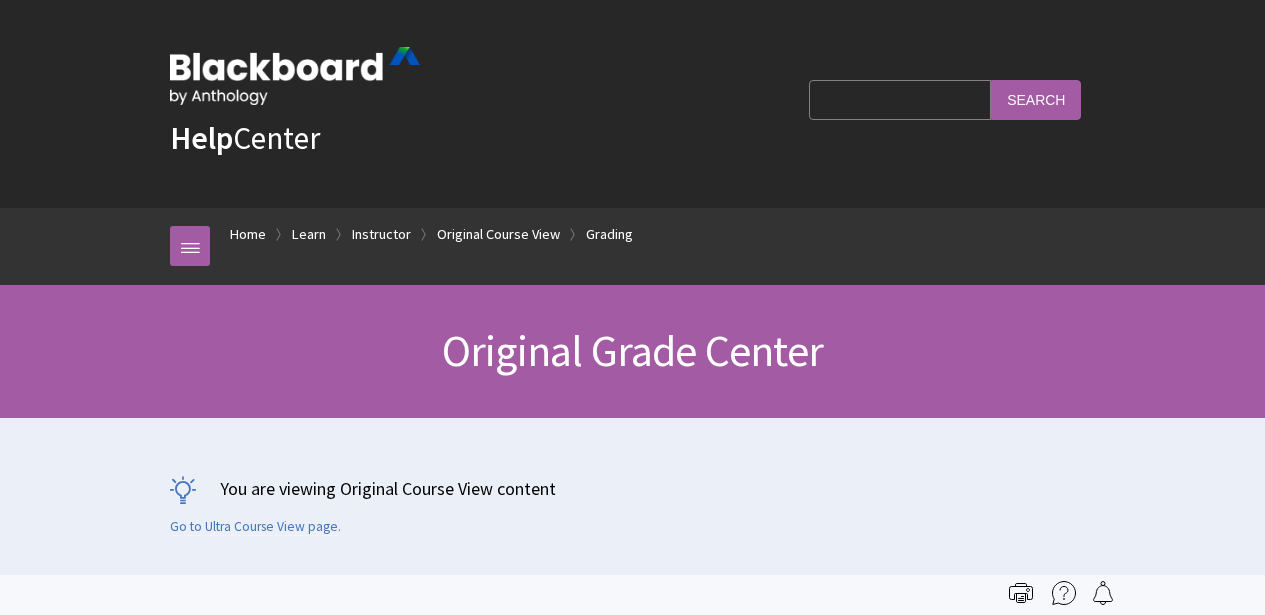 scroll, scrollTop: 272, scrollLeft: 0, axis: vertical 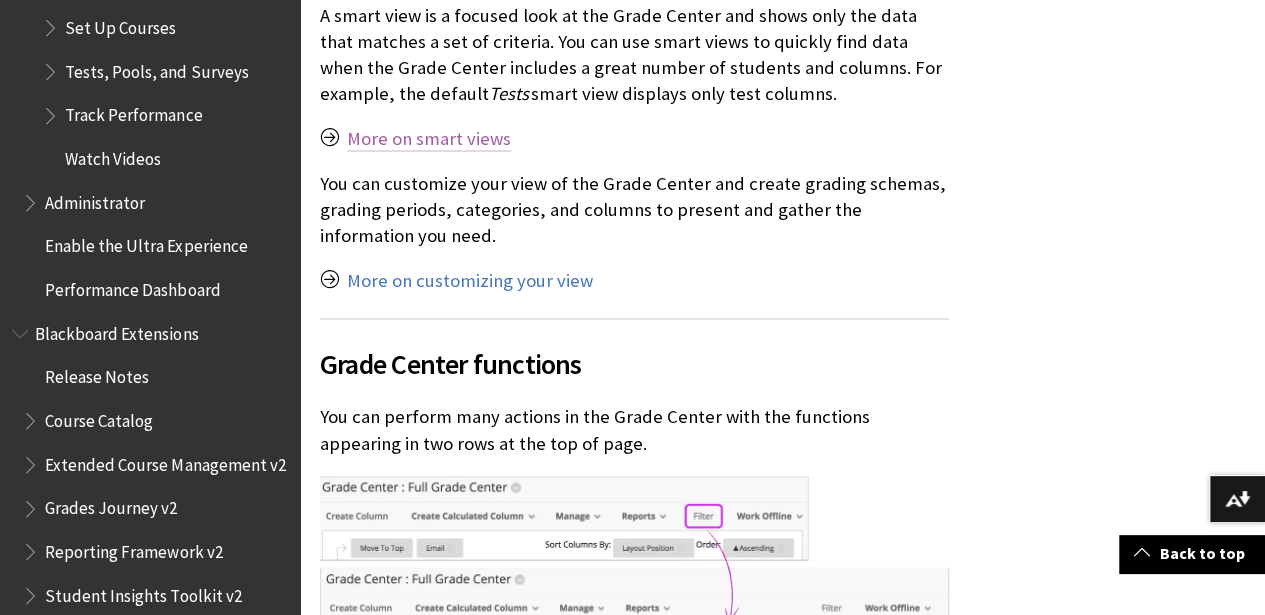 click on "More on smart views" at bounding box center [429, 139] 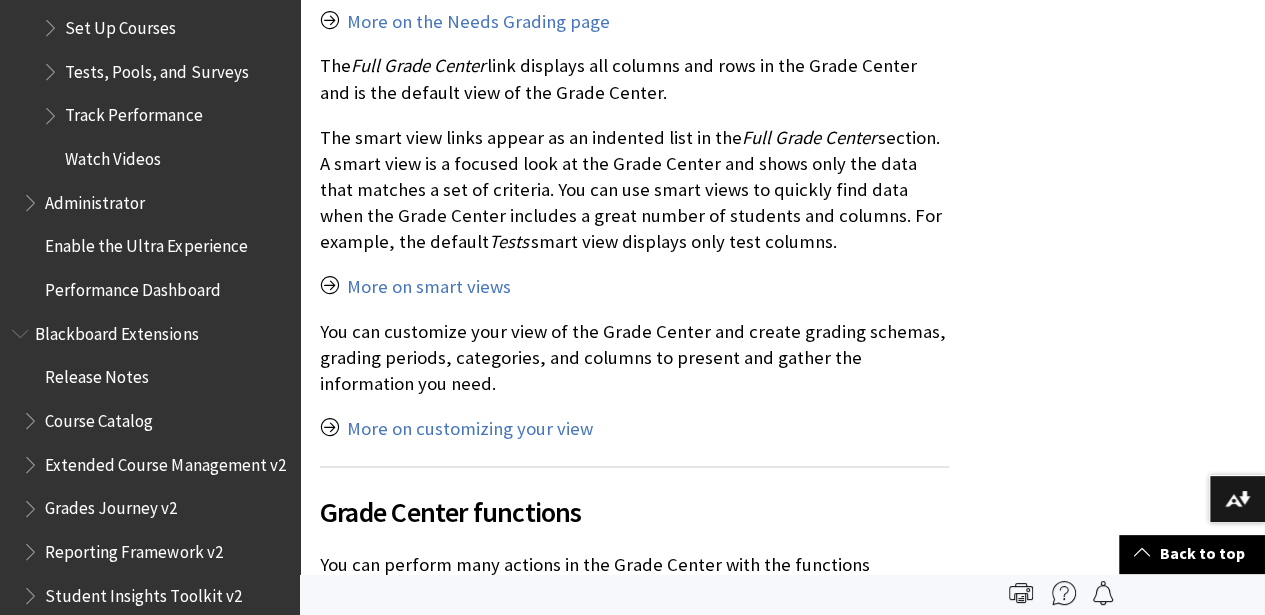 scroll, scrollTop: 1300, scrollLeft: 0, axis: vertical 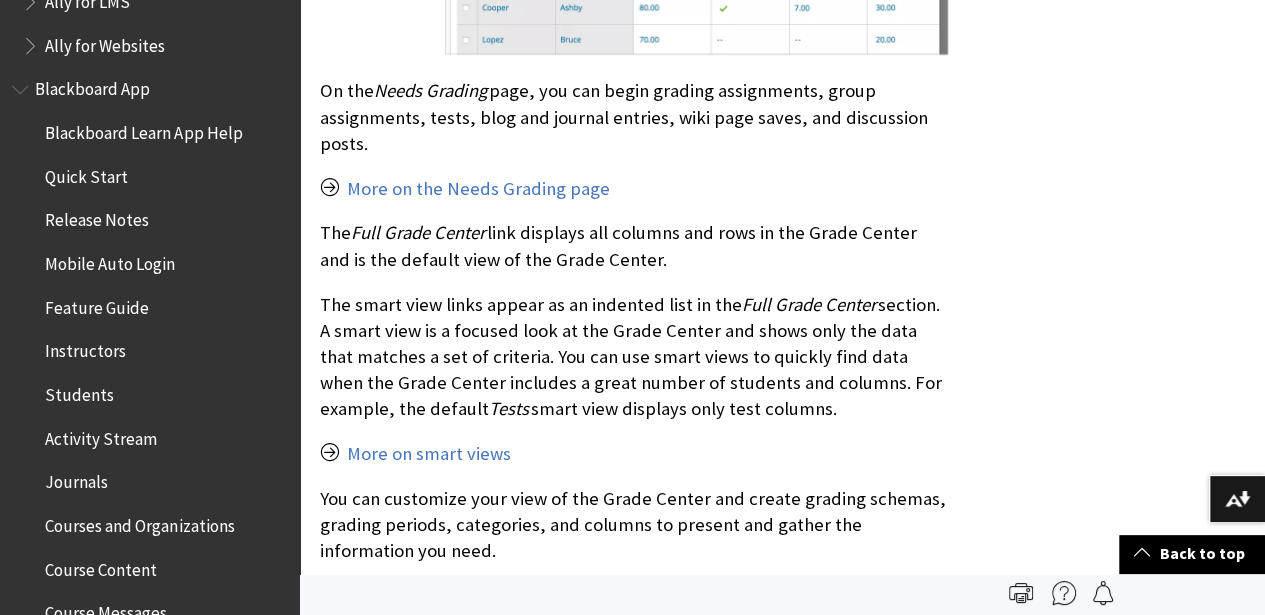 click on "The  Full Grade Center  link displays all columns and rows in the Grade Center and is the default view of the Grade Center." at bounding box center (634, 246) 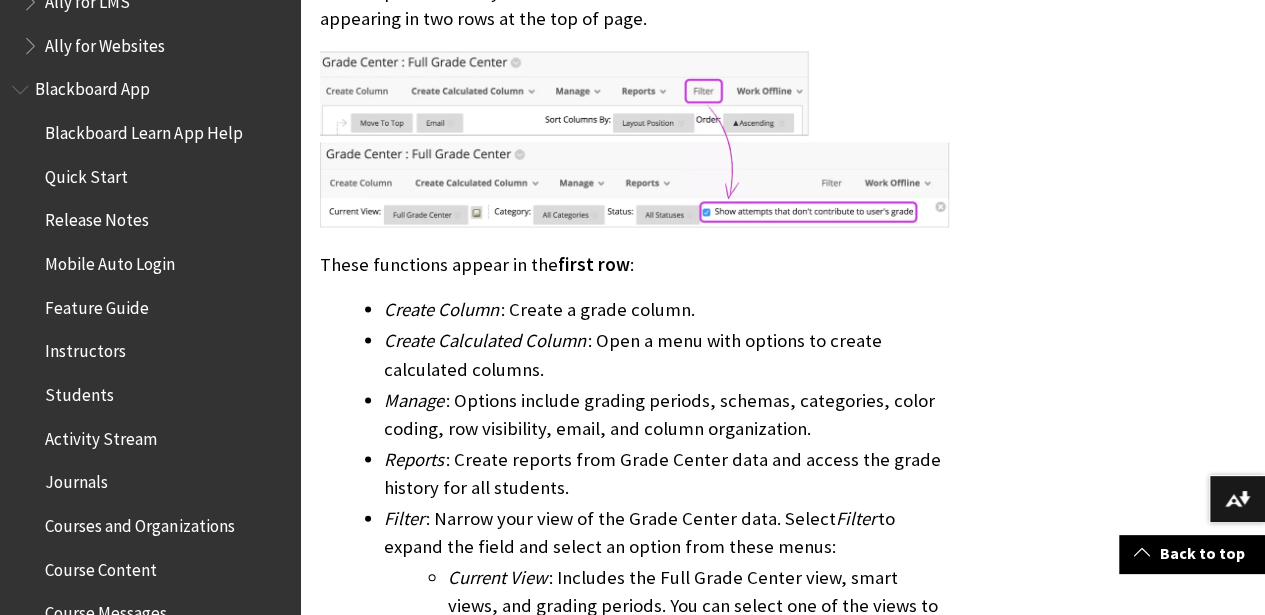 scroll, scrollTop: 2732, scrollLeft: 0, axis: vertical 